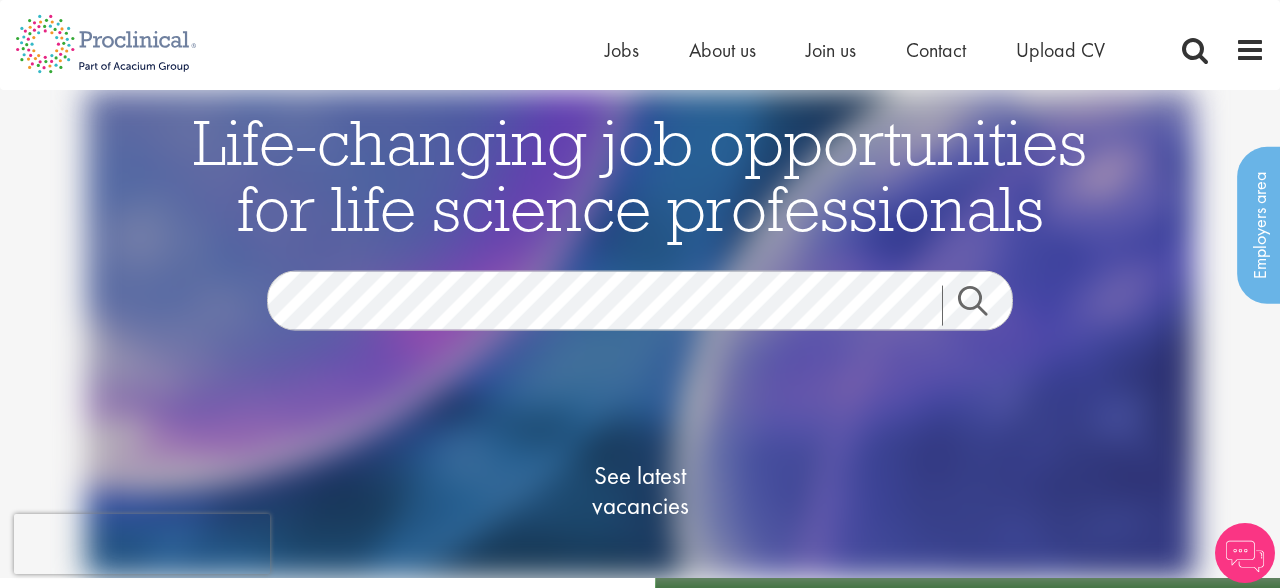 scroll, scrollTop: 0, scrollLeft: 0, axis: both 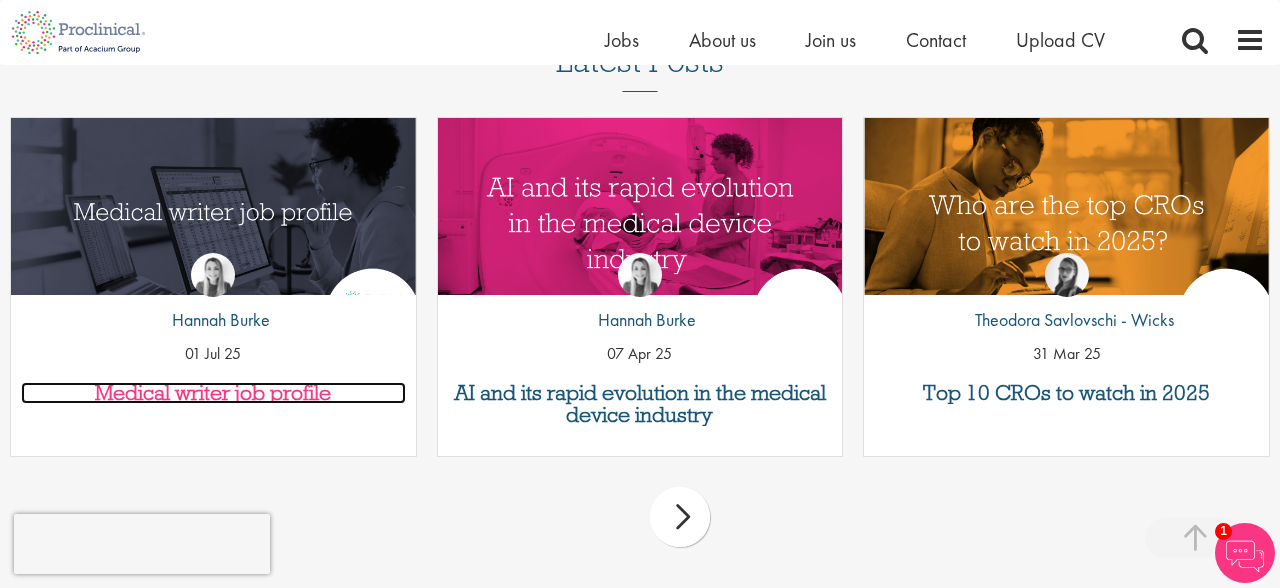 click on "Medical writer job profile" at bounding box center (213, 393) 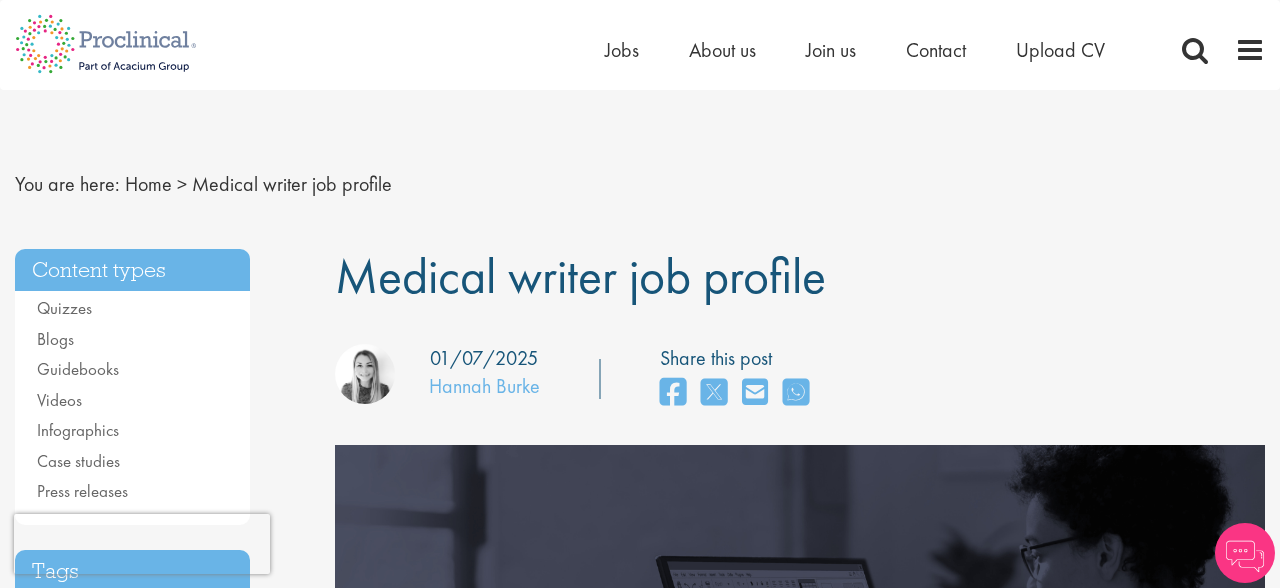 scroll, scrollTop: 0, scrollLeft: 0, axis: both 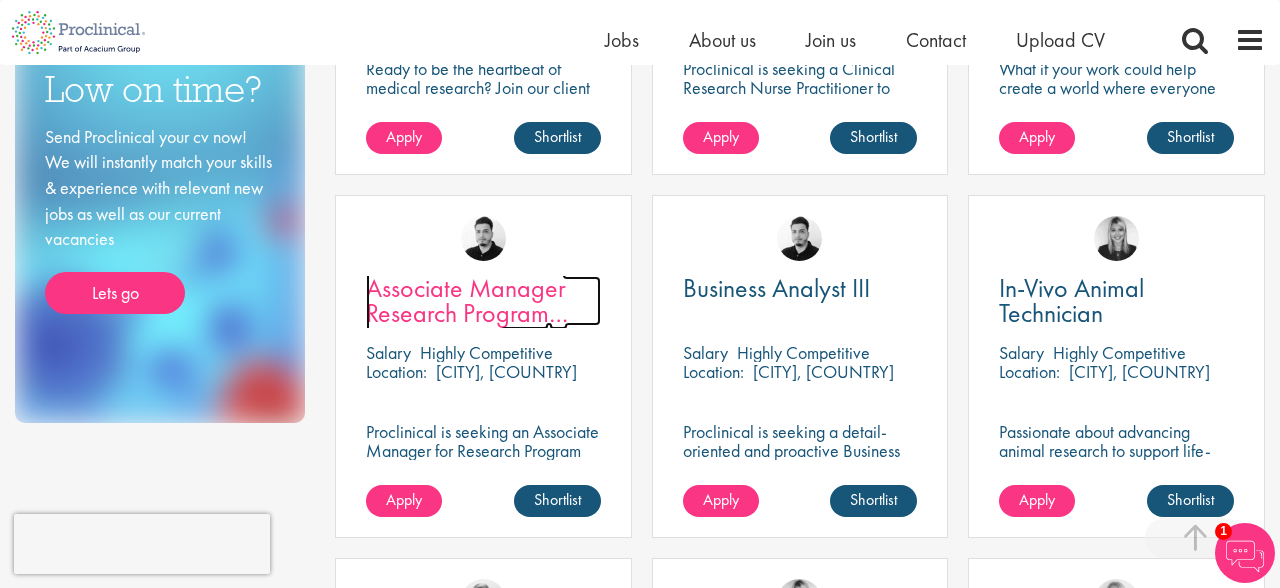 click on "Associate Manager Research Program Management" at bounding box center (467, 313) 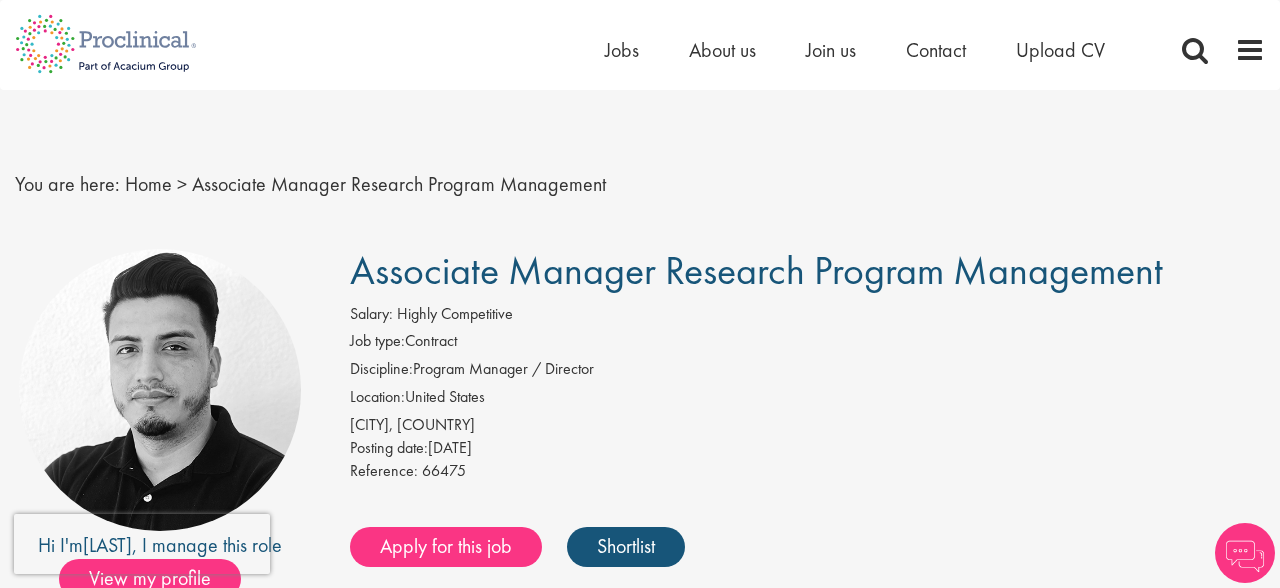 scroll, scrollTop: 0, scrollLeft: 0, axis: both 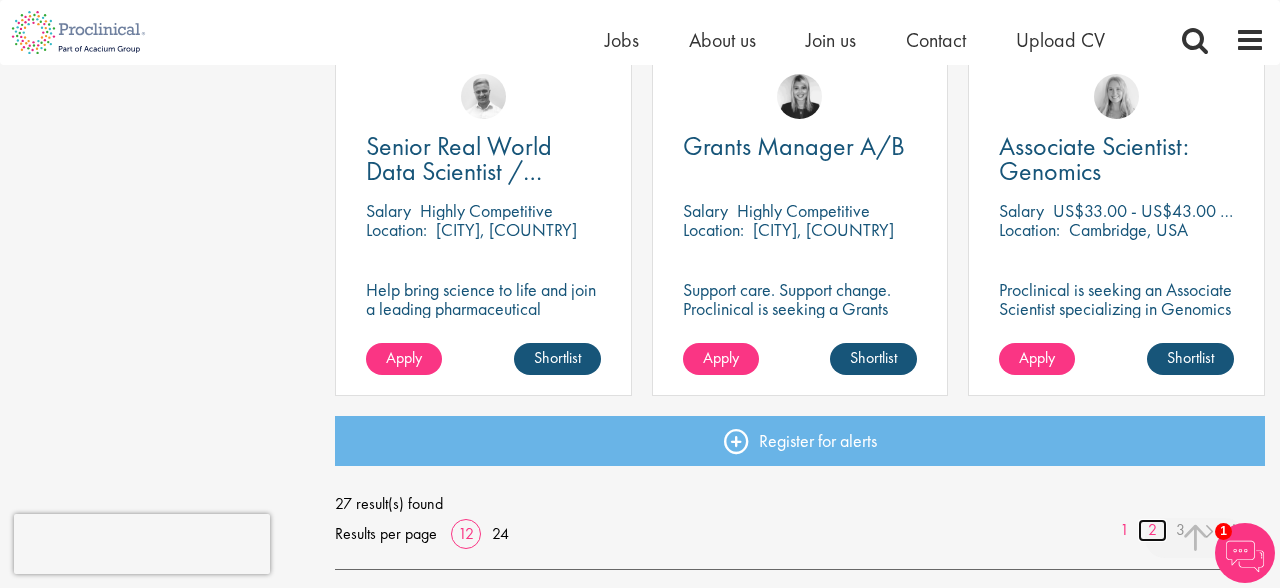 click on "2" at bounding box center [1152, 530] 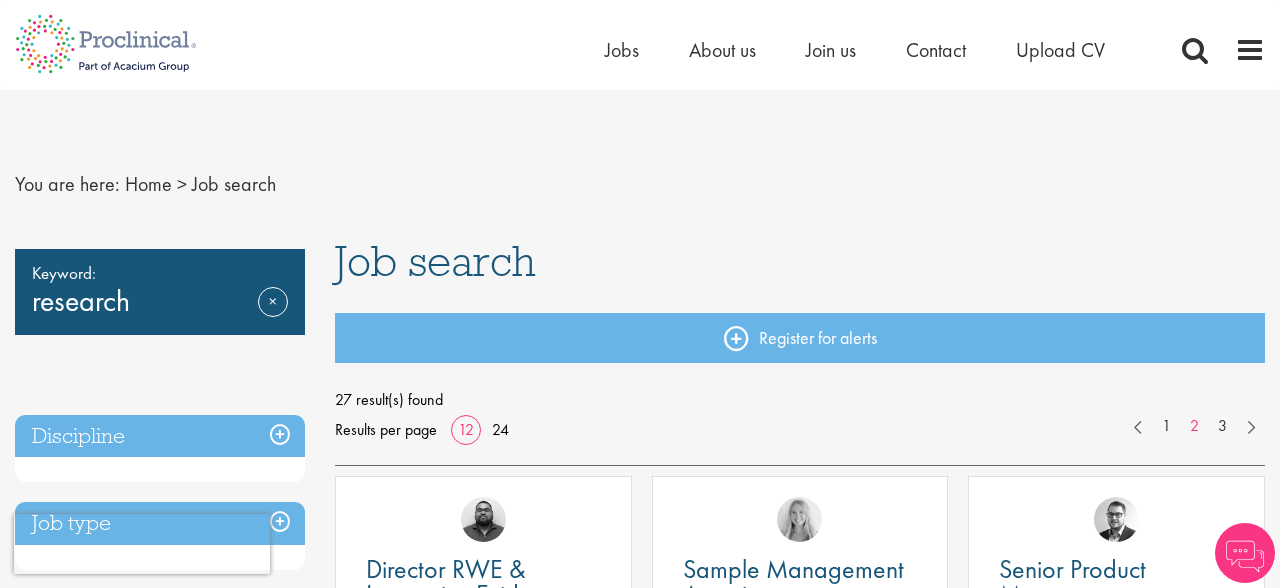 scroll, scrollTop: 0, scrollLeft: 0, axis: both 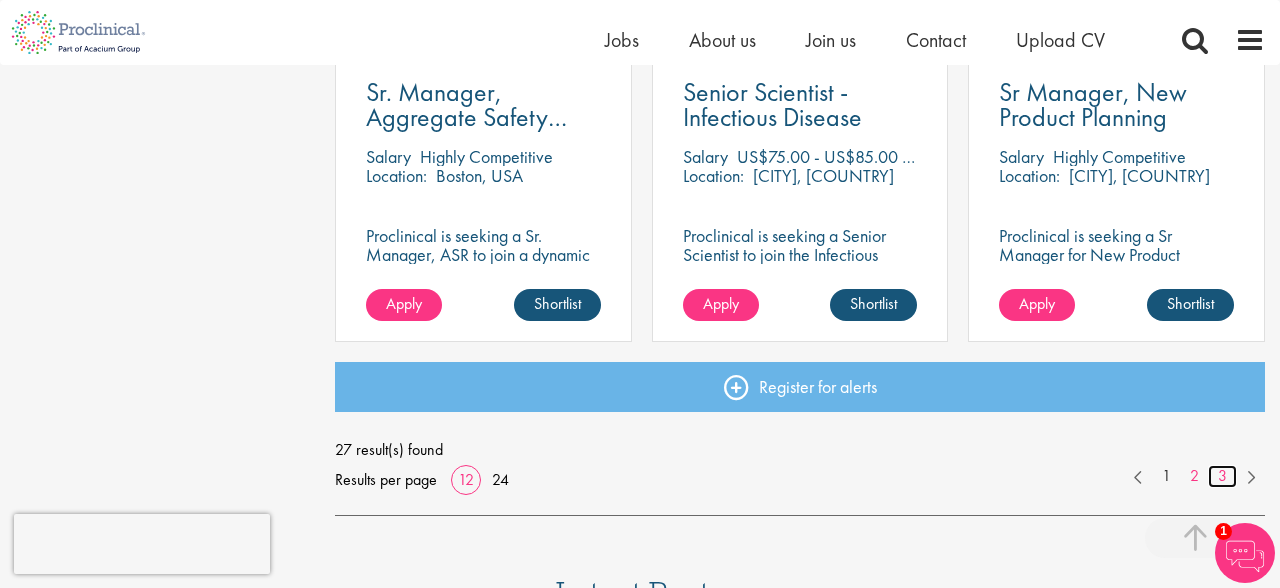 click on "3" at bounding box center [1222, 476] 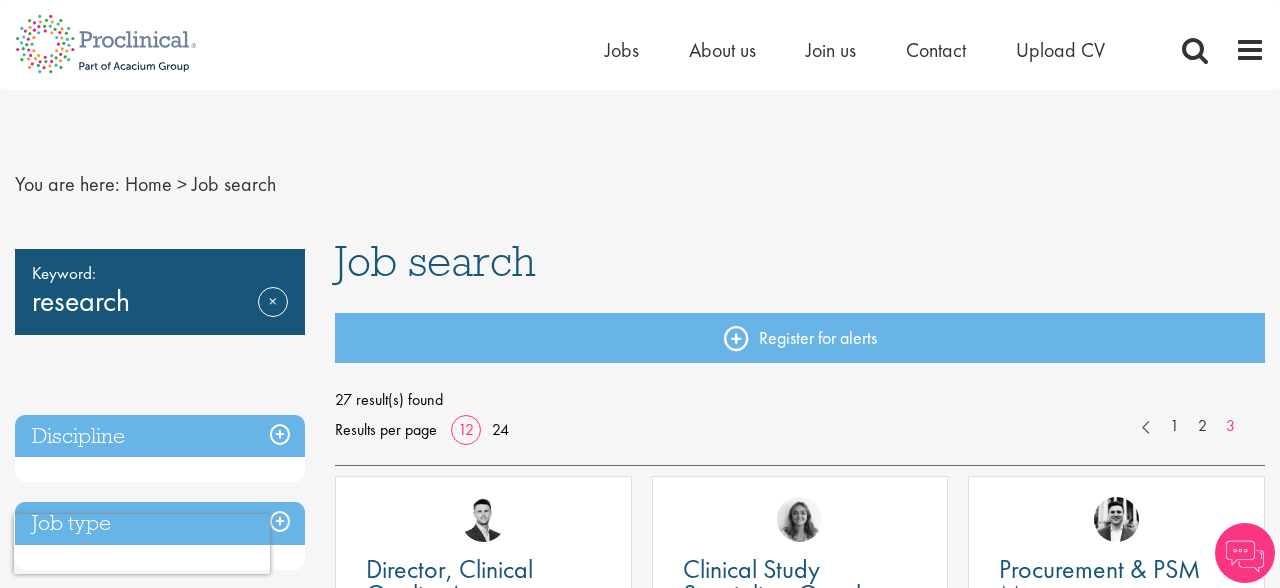 scroll, scrollTop: 0, scrollLeft: 0, axis: both 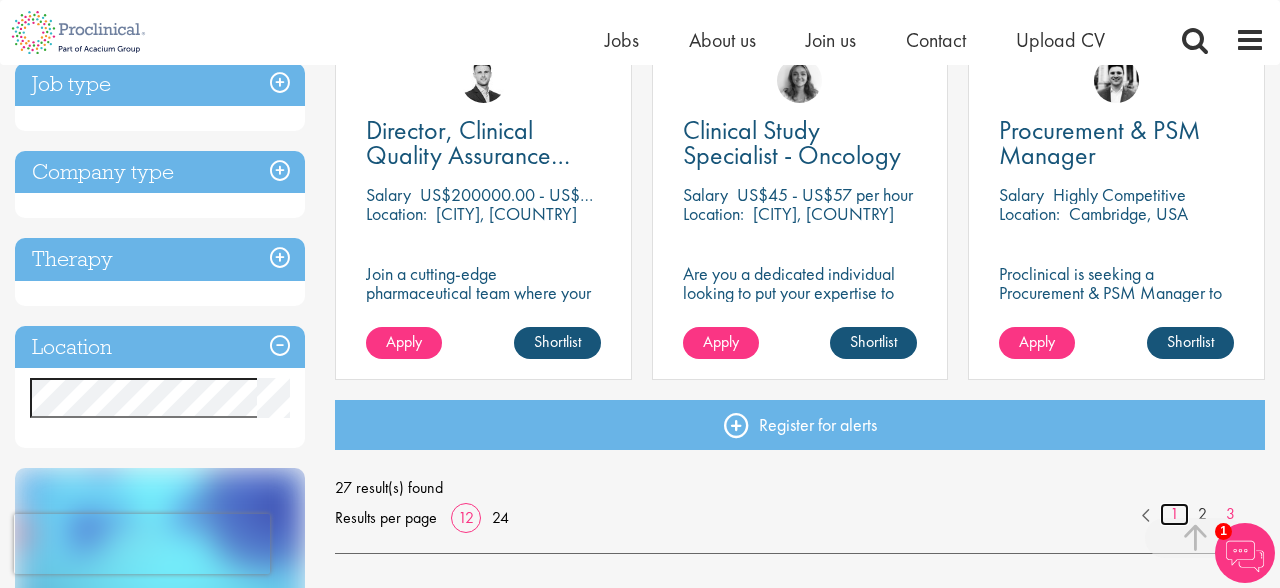 click on "1" at bounding box center [1174, 514] 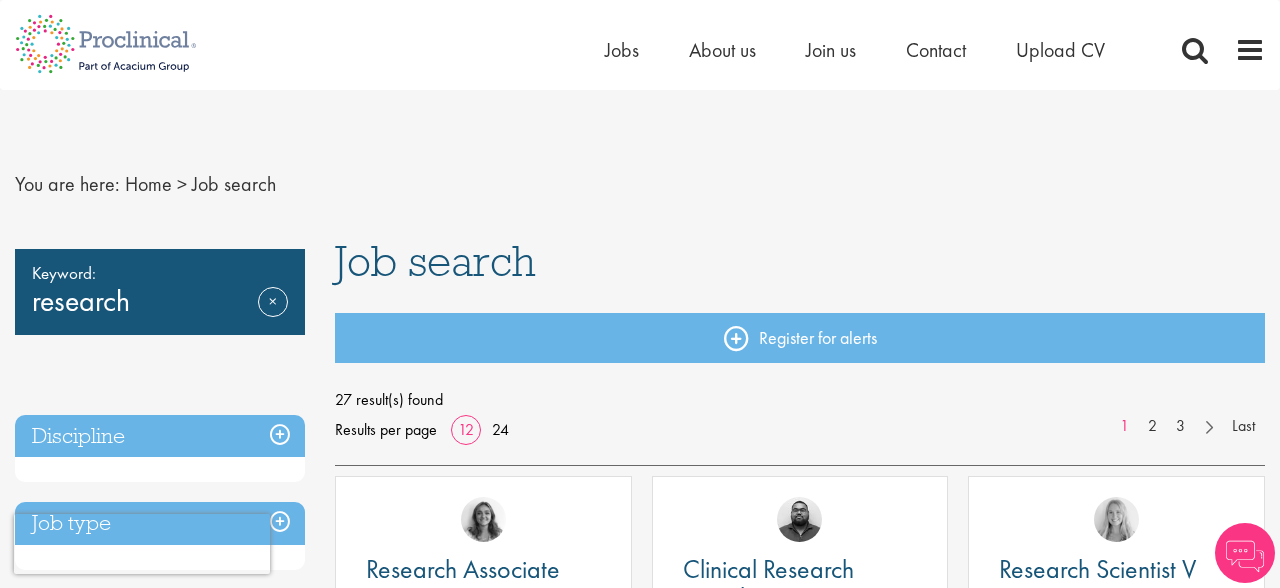 scroll, scrollTop: 0, scrollLeft: 0, axis: both 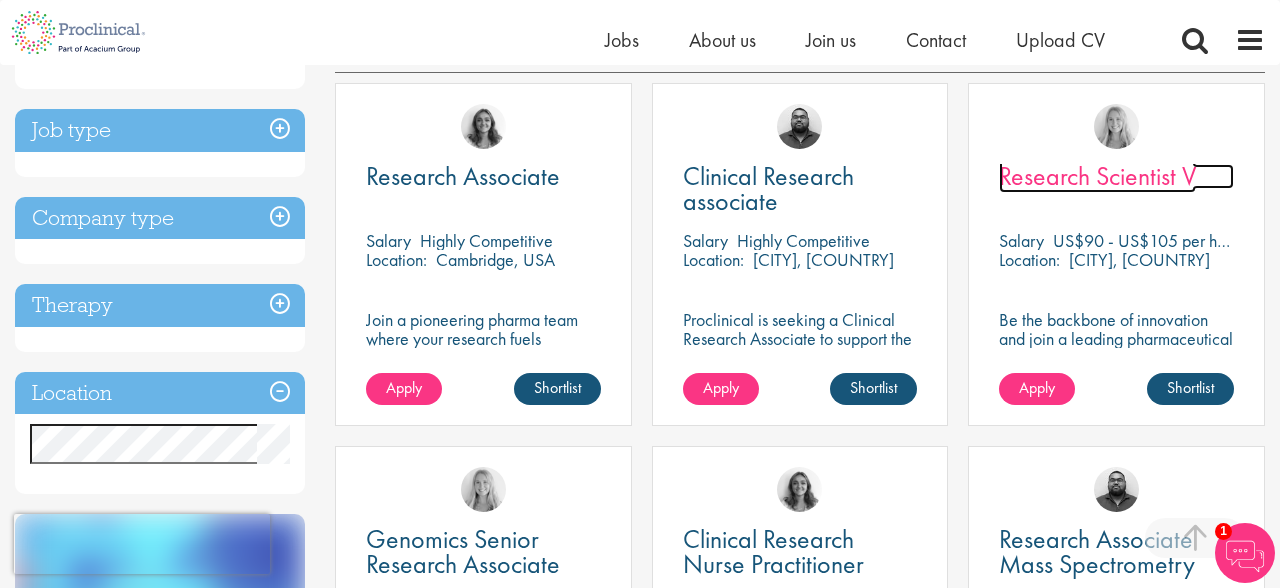 click on "Research Scientist V" at bounding box center (1097, 176) 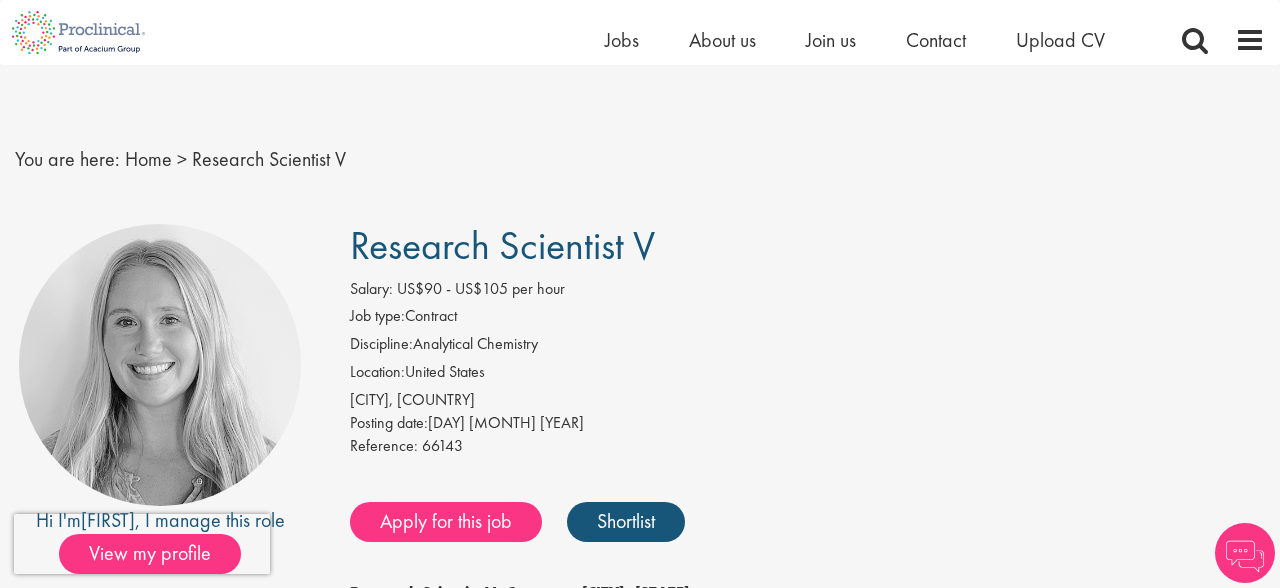 scroll, scrollTop: 61, scrollLeft: 0, axis: vertical 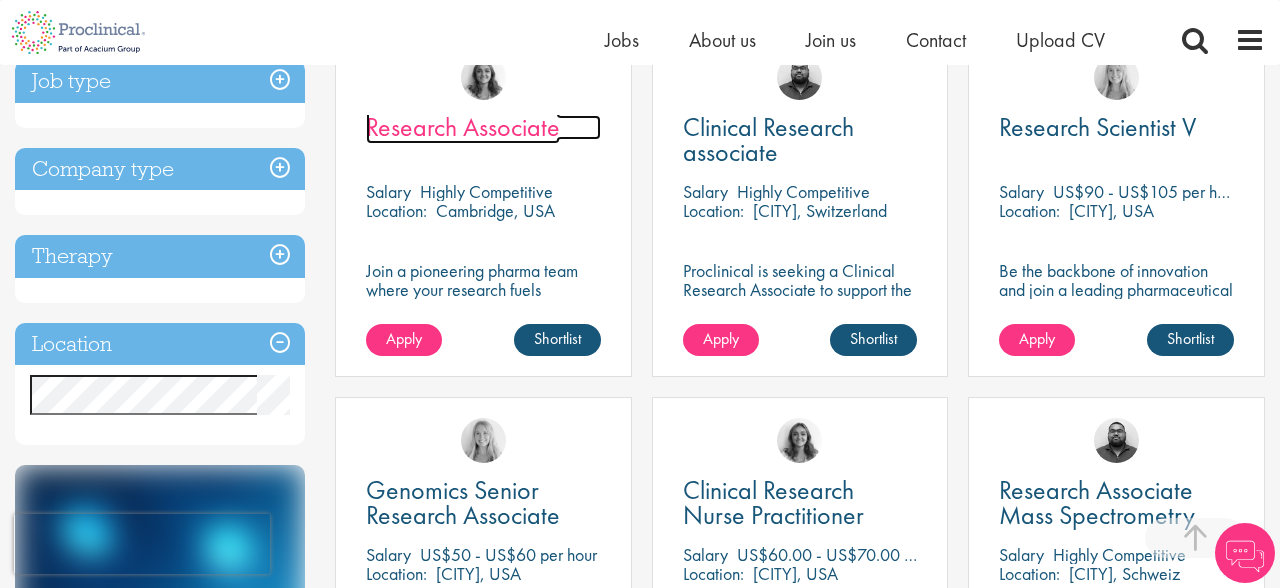 click on "Research Associate" at bounding box center [463, 127] 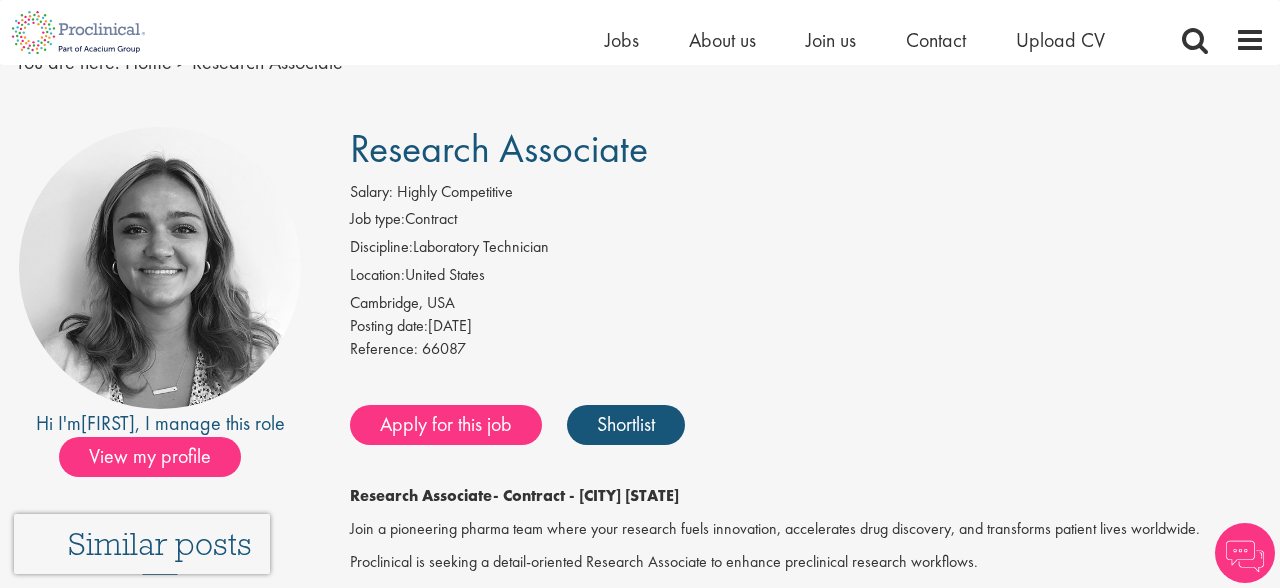 scroll, scrollTop: 97, scrollLeft: 0, axis: vertical 